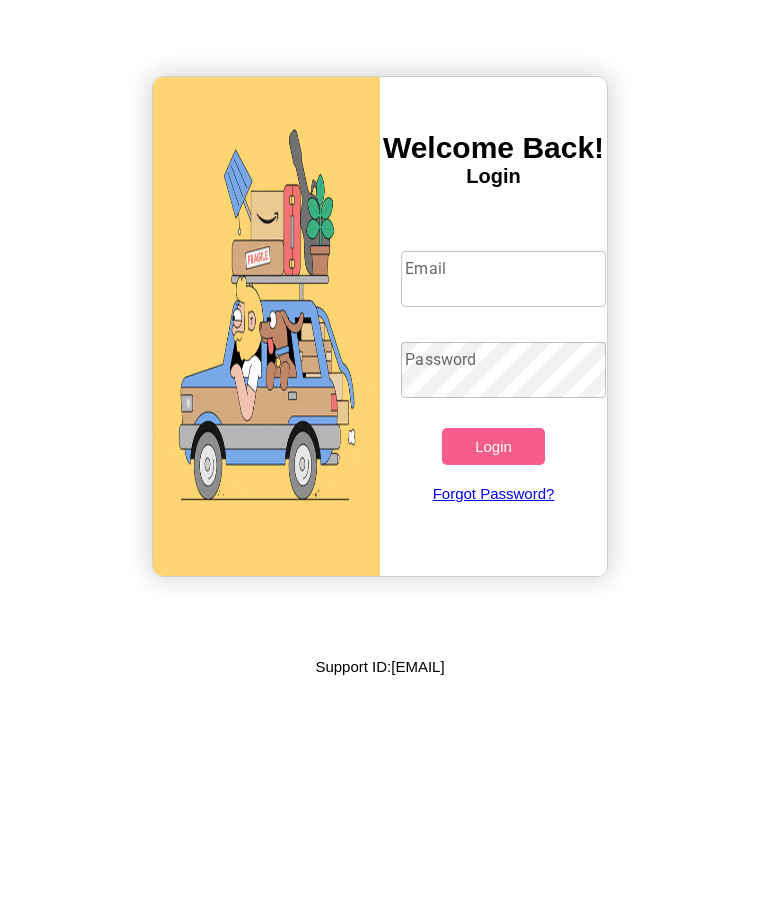 scroll, scrollTop: 0, scrollLeft: 0, axis: both 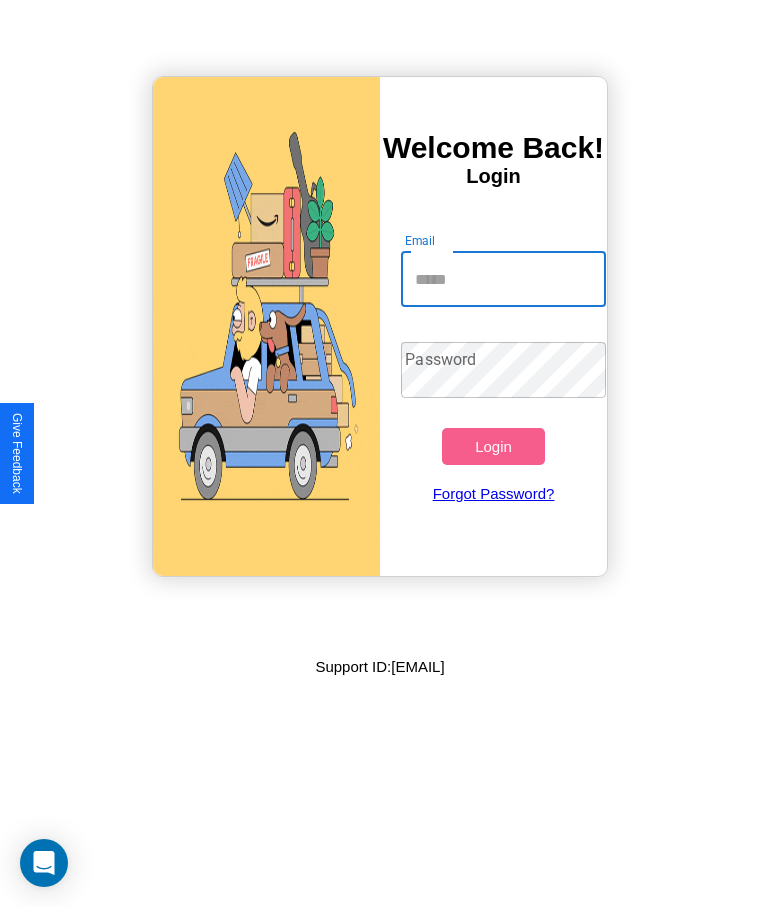 click on "Email" at bounding box center [503, 279] 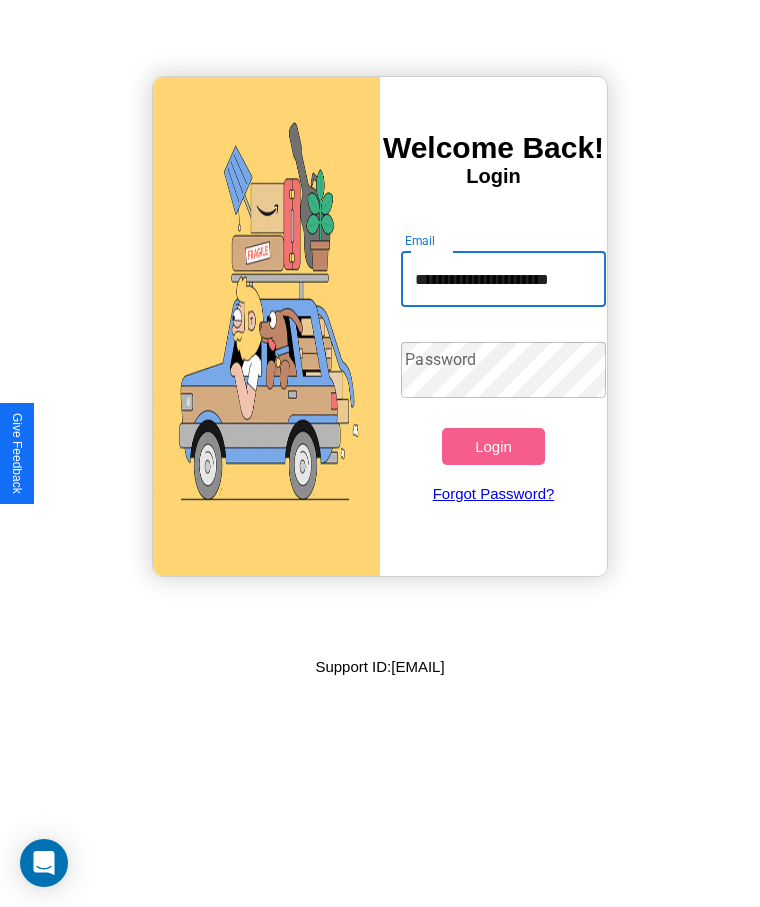 scroll, scrollTop: 0, scrollLeft: 23, axis: horizontal 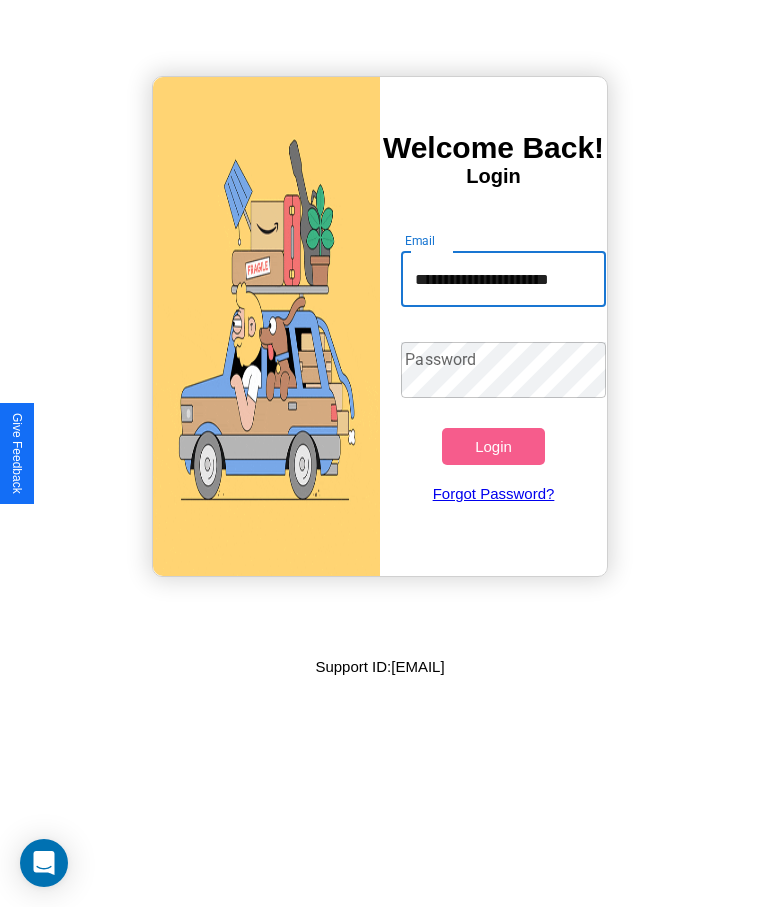 type on "**********" 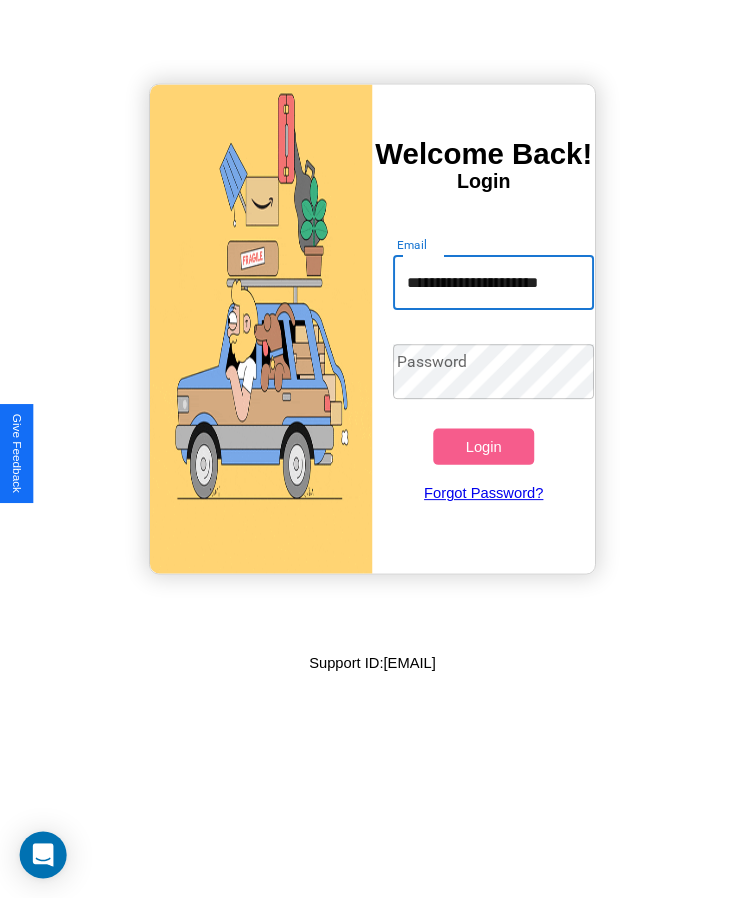 scroll, scrollTop: 0, scrollLeft: 0, axis: both 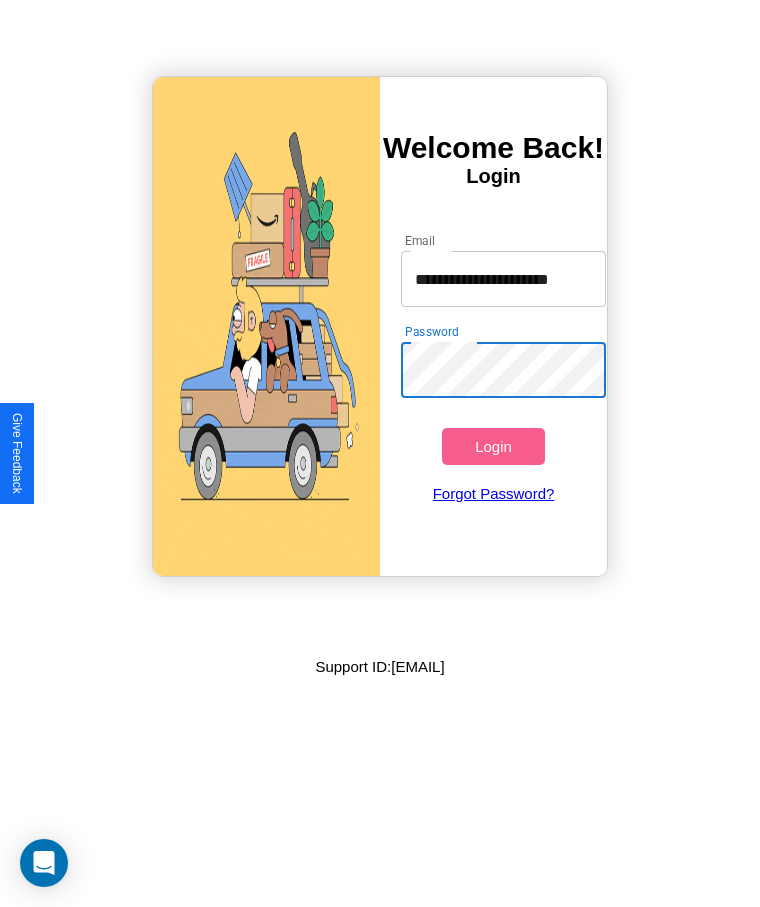 click on "Login" at bounding box center (493, 446) 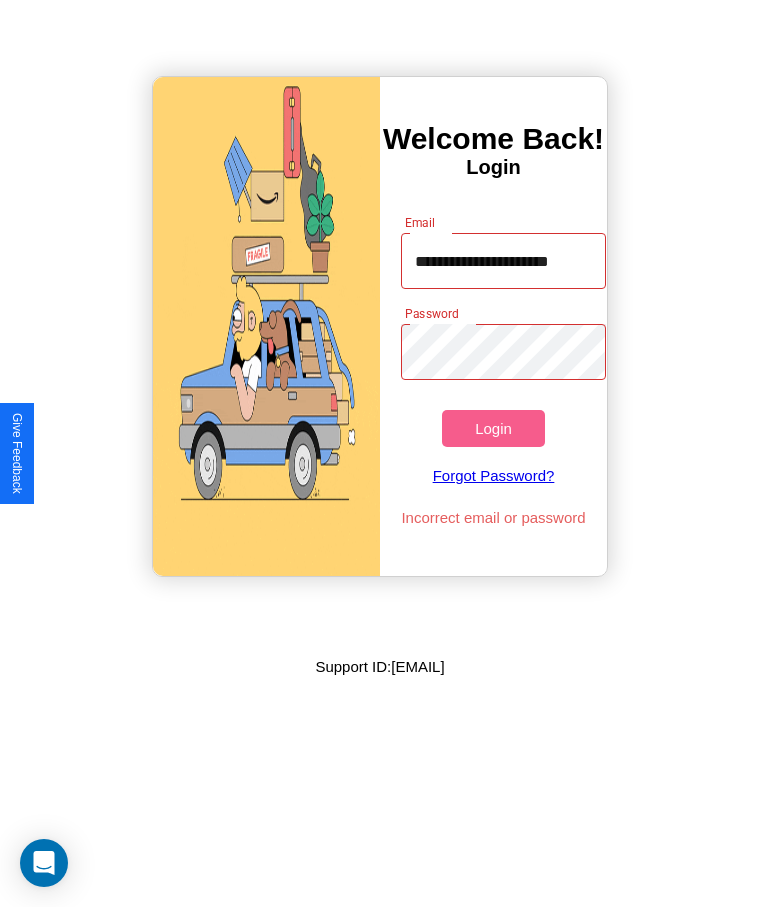 click on "Login" at bounding box center [493, 428] 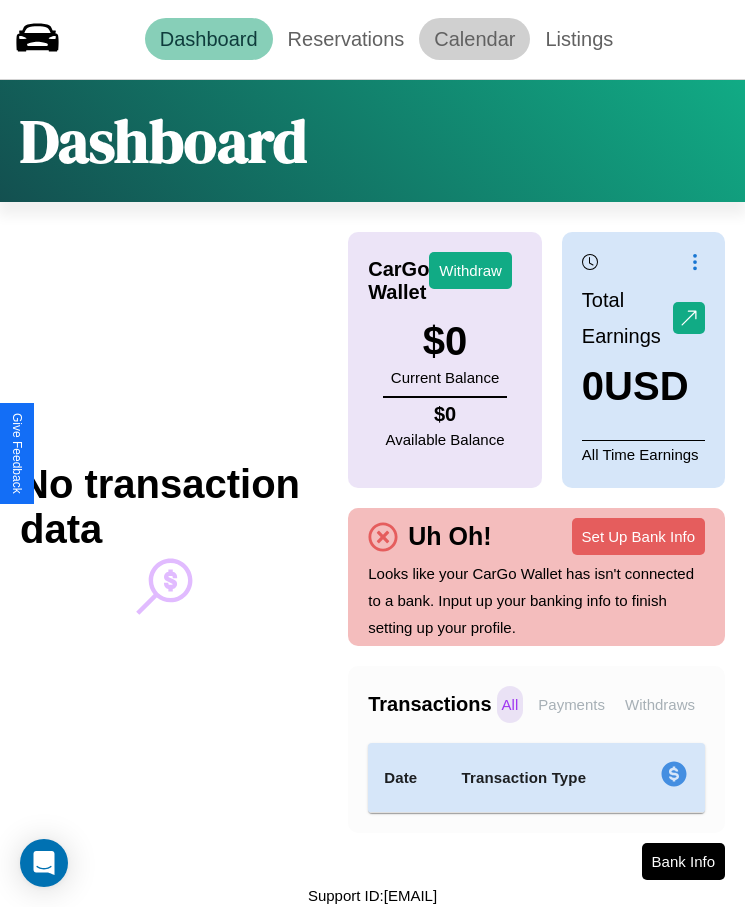 click on "Calendar" at bounding box center [474, 39] 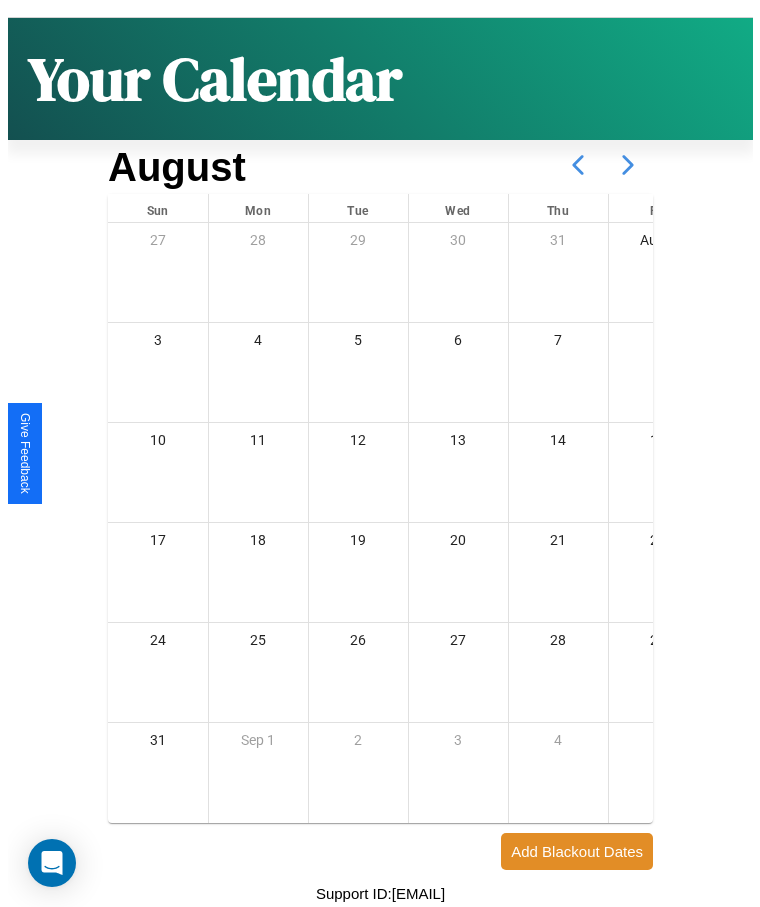 scroll, scrollTop: 77, scrollLeft: 0, axis: vertical 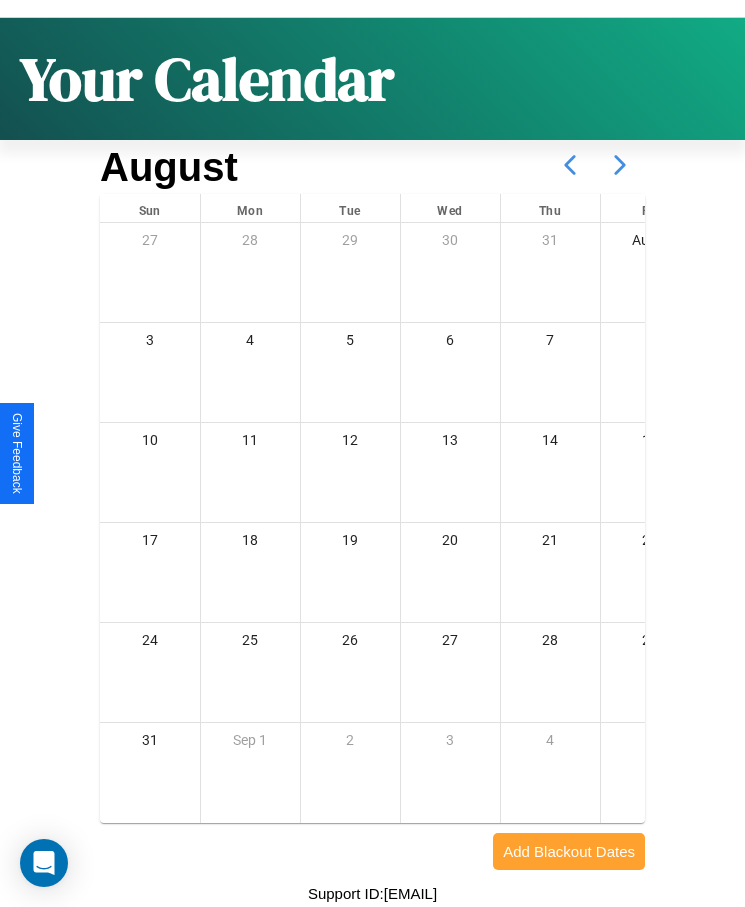 click on "Add Blackout Dates" at bounding box center [569, 851] 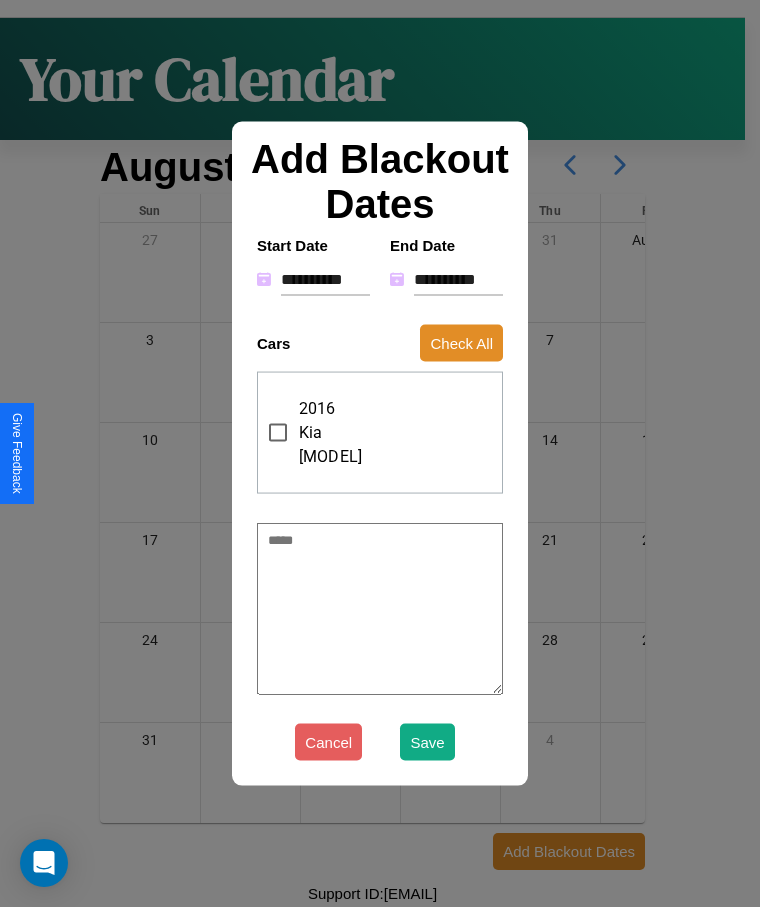 click on "**********" at bounding box center [325, 279] 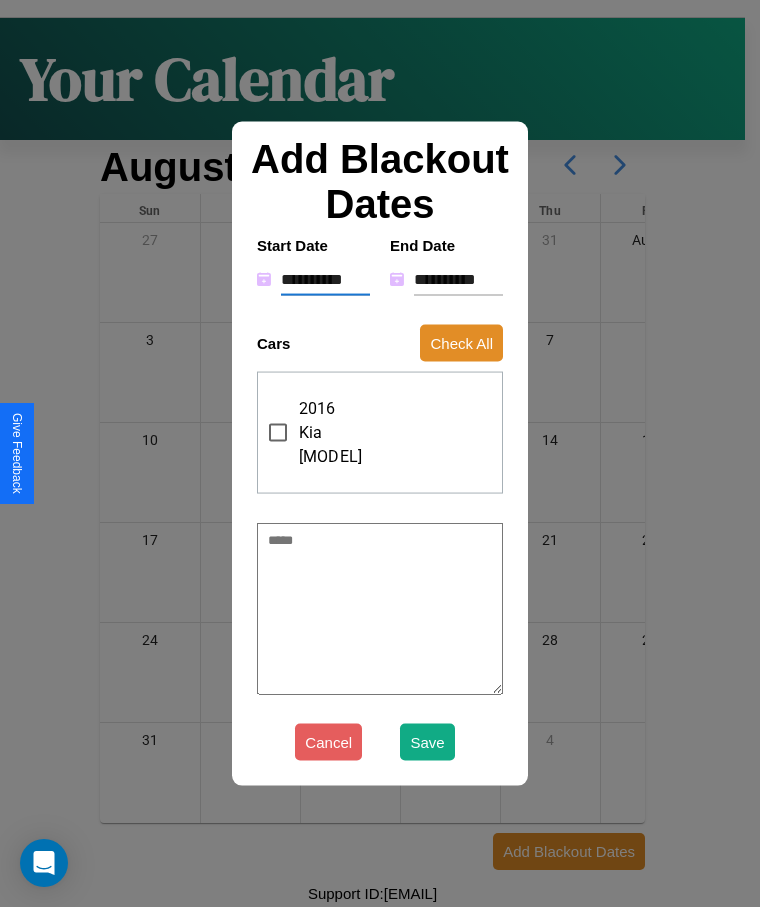 type on "*********" 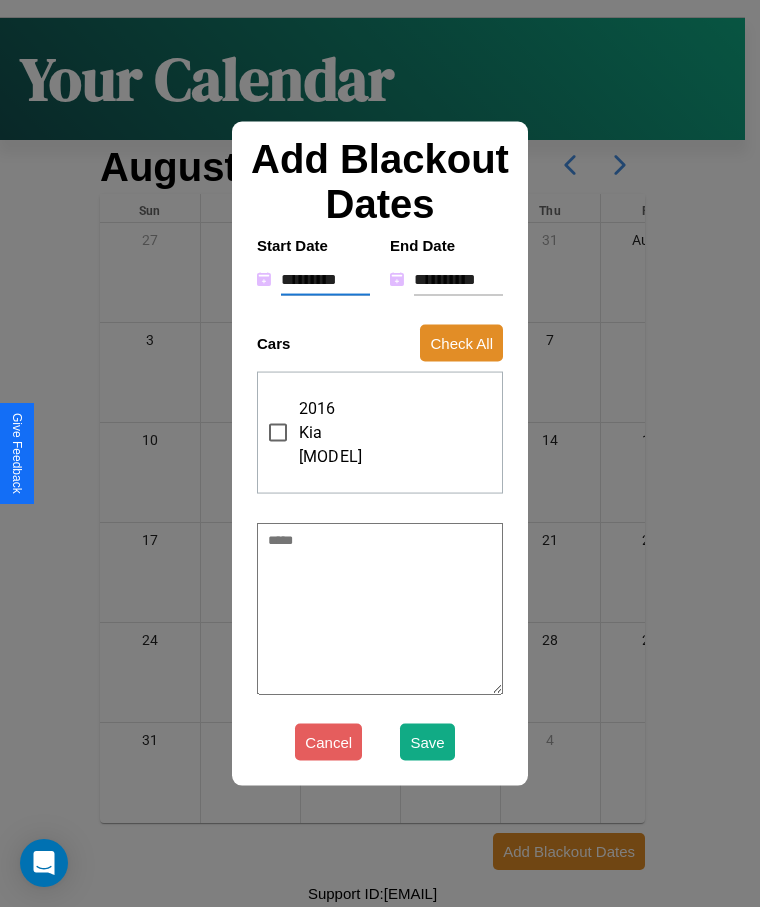 type on "*" 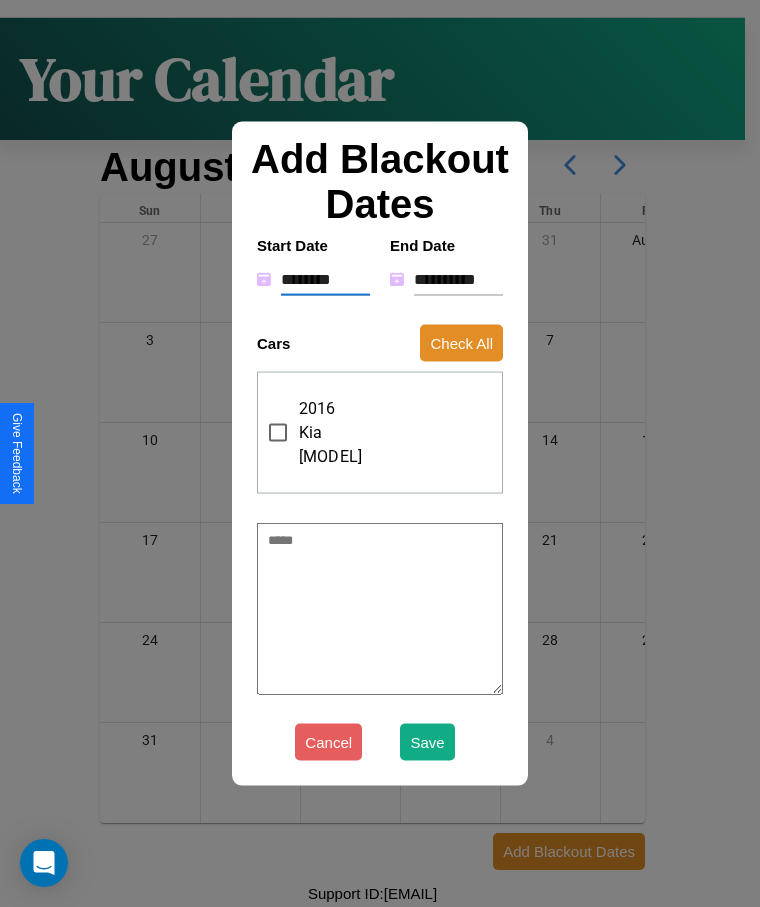 type on "*" 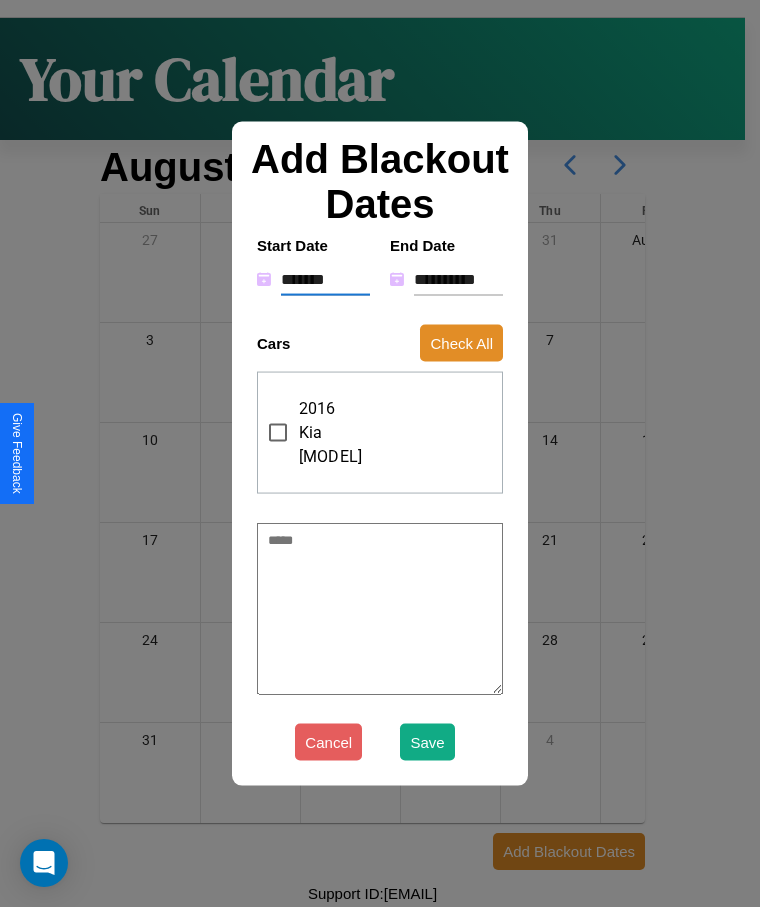 type on "*" 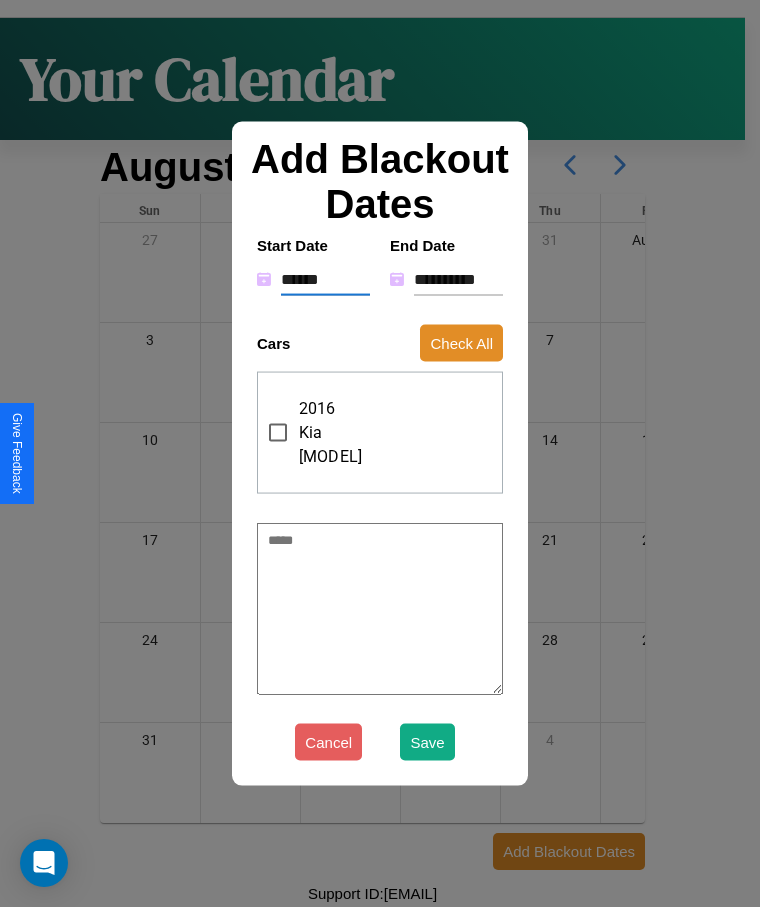 type on "*" 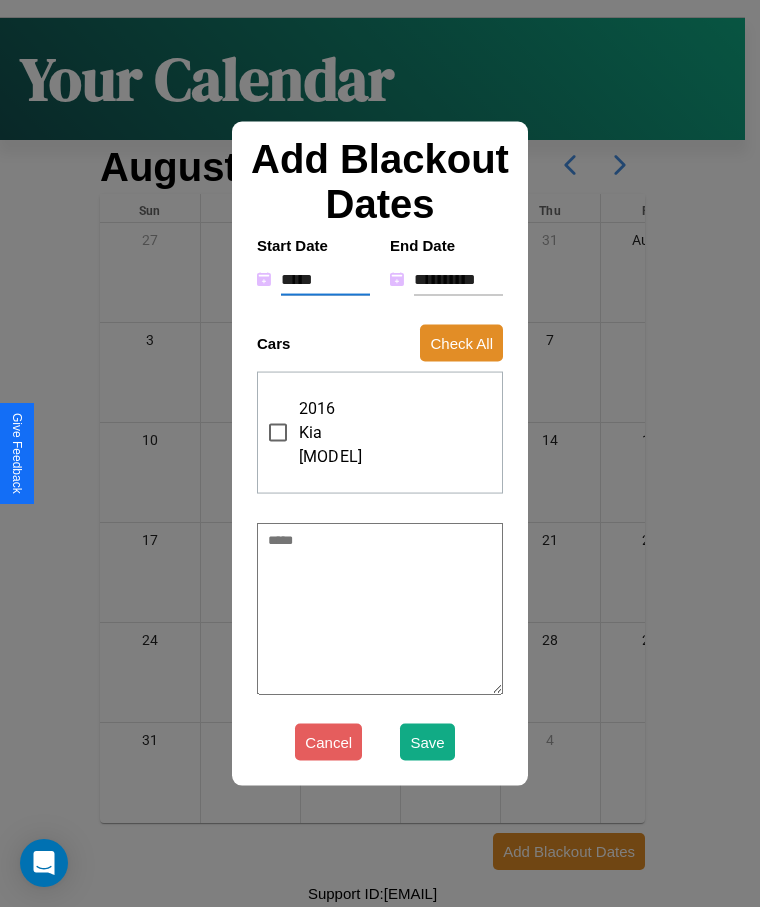 type on "*" 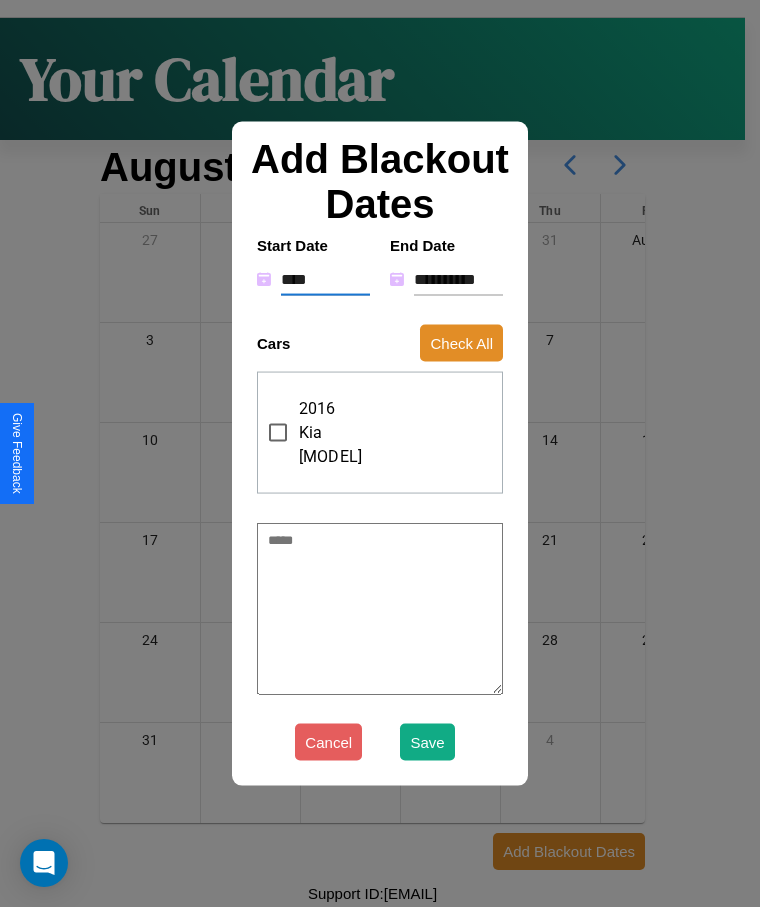 type on "*" 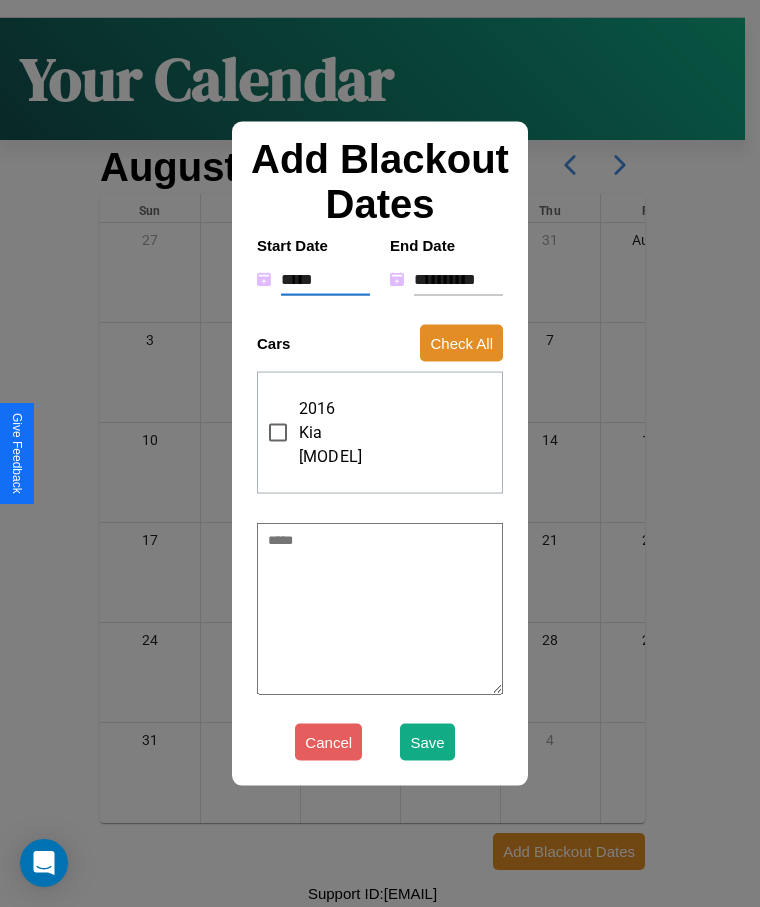 type on "*" 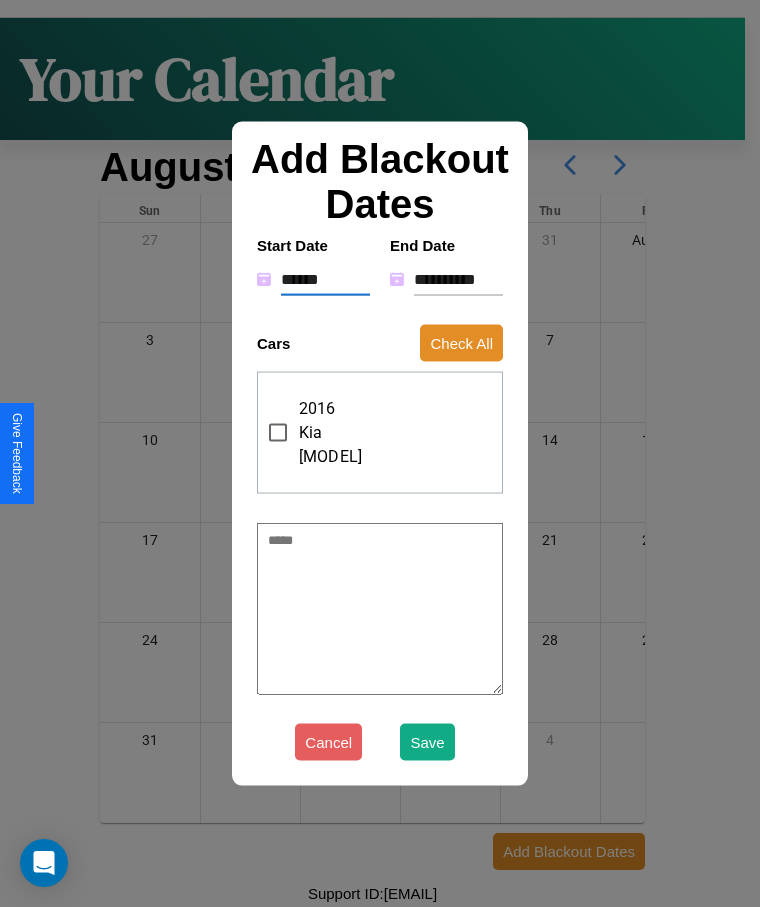 type on "*" 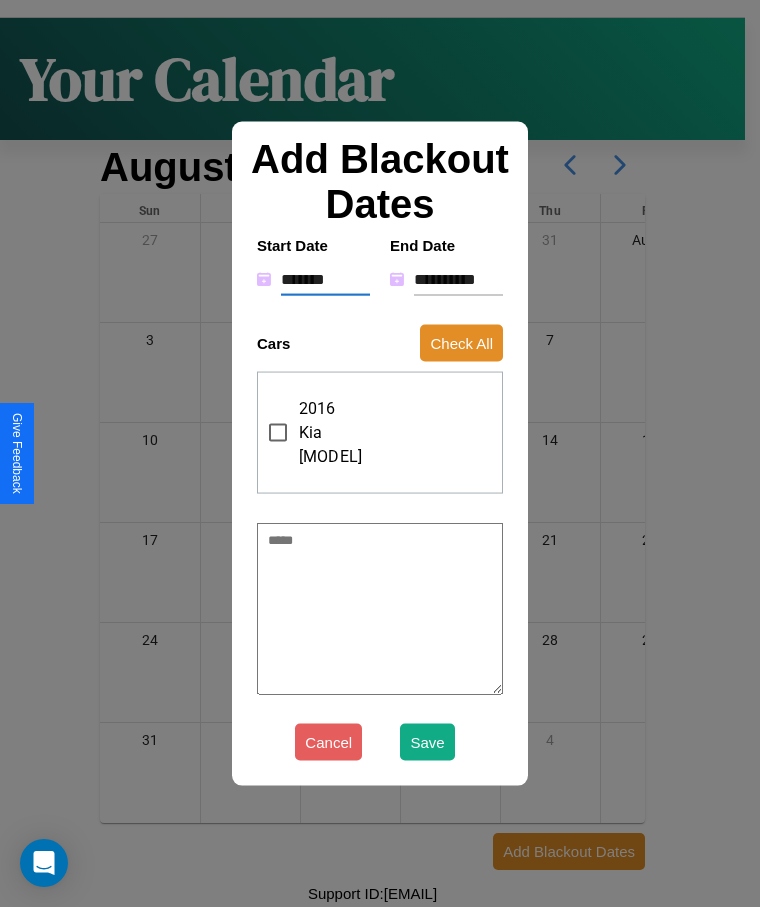type on "*" 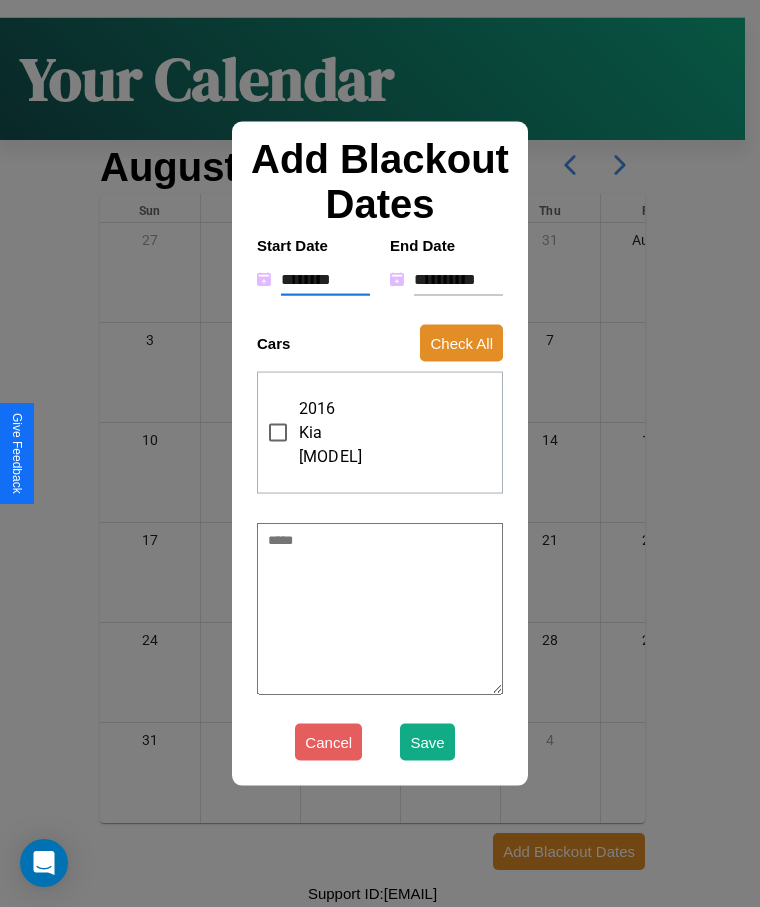 type on "*" 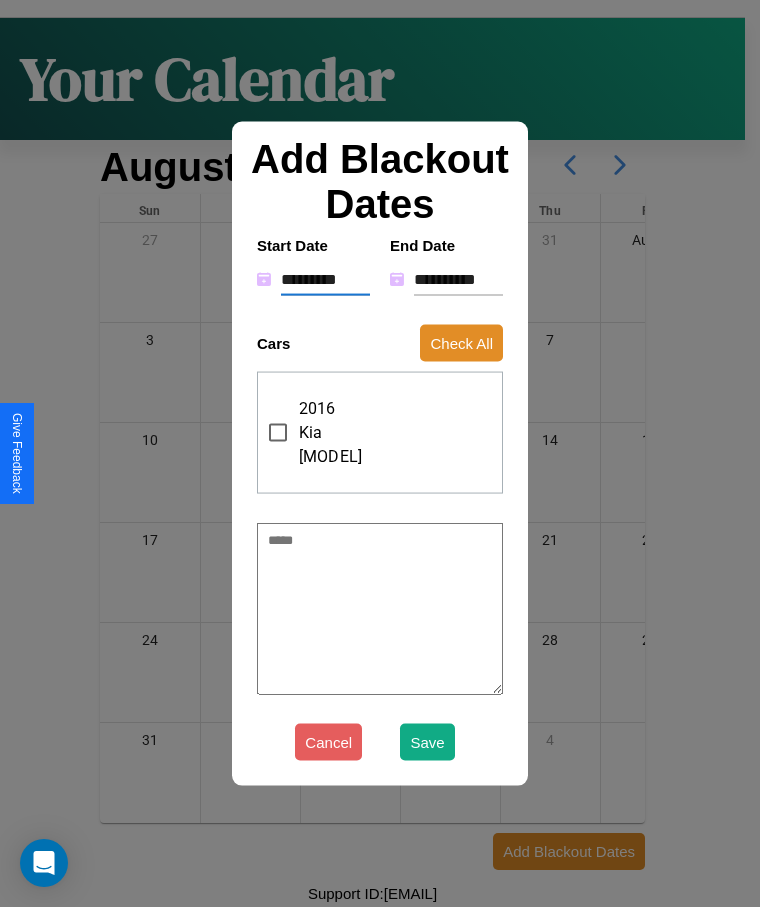 type on "*" 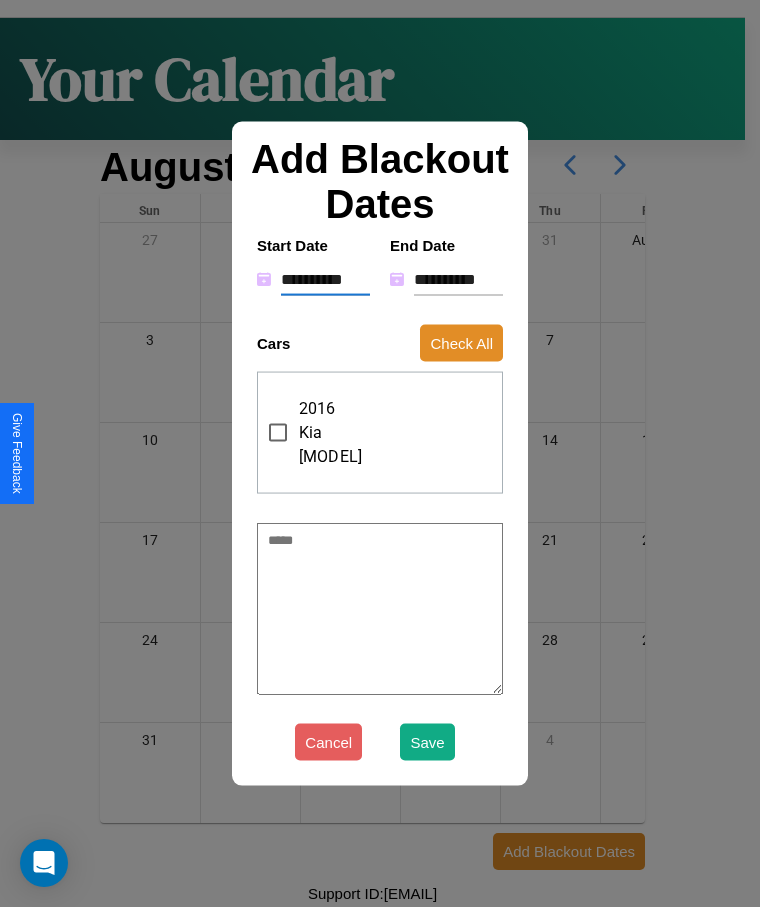 type on "*" 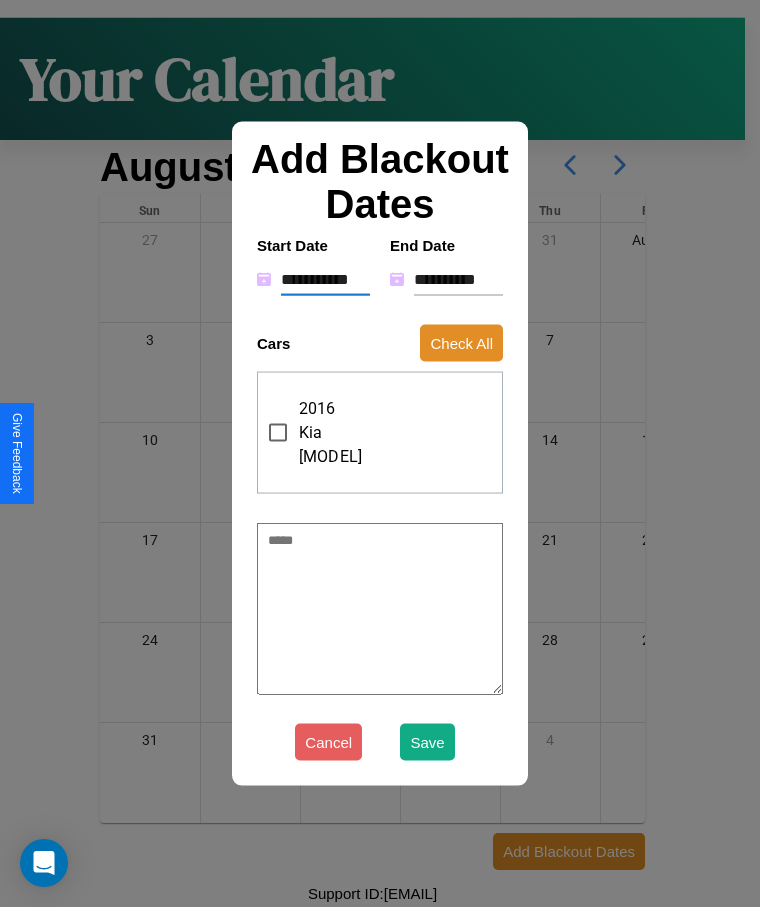 type on "*" 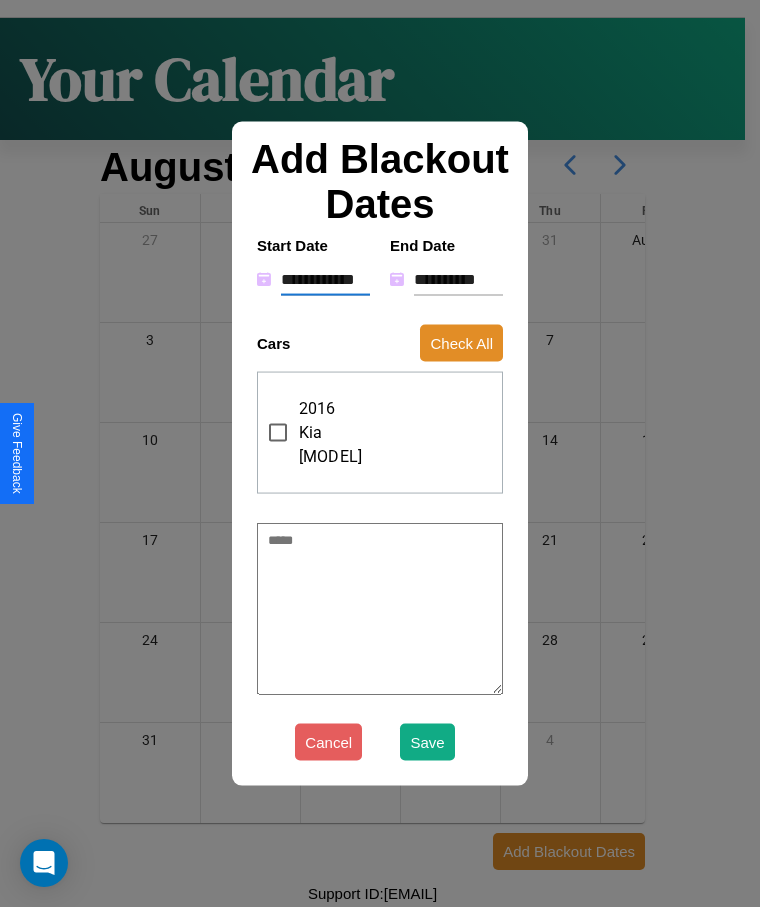 type on "*" 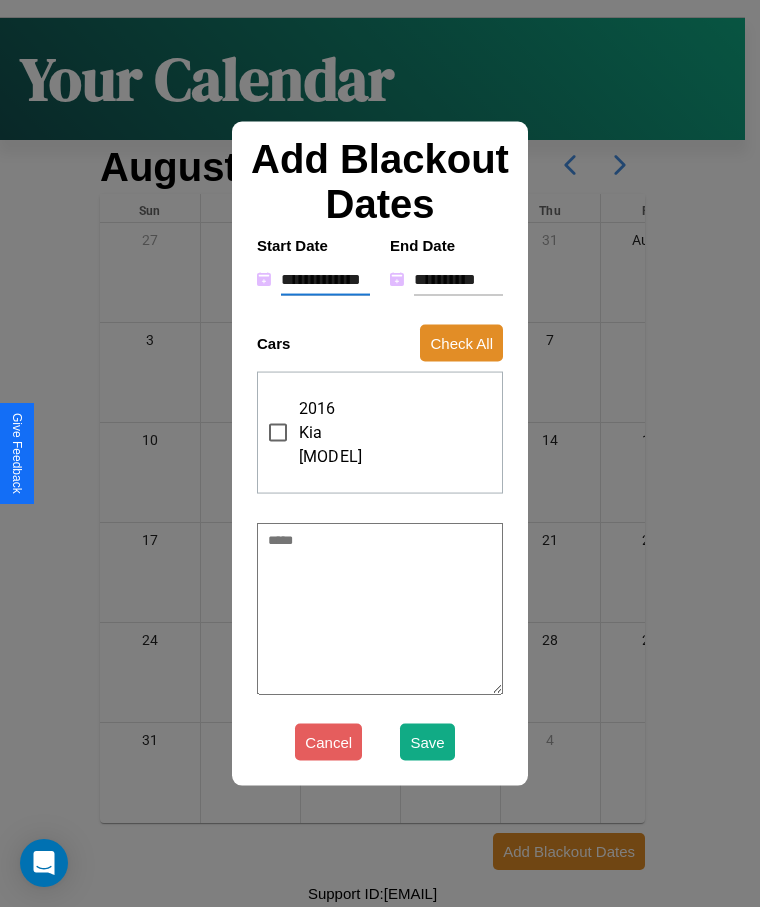 type on "*" 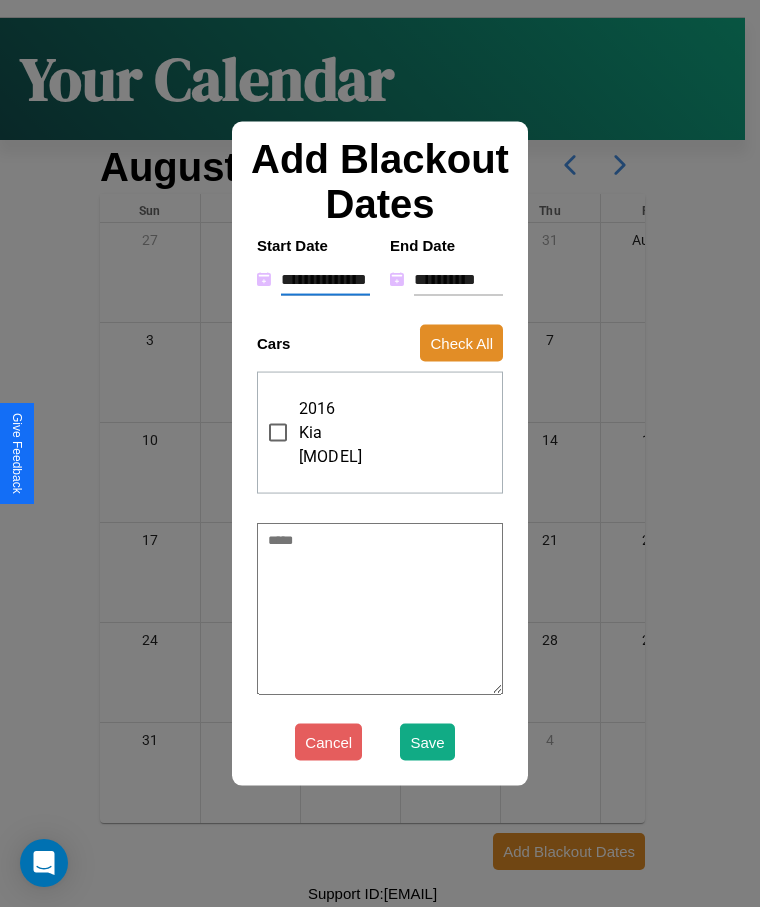type on "*" 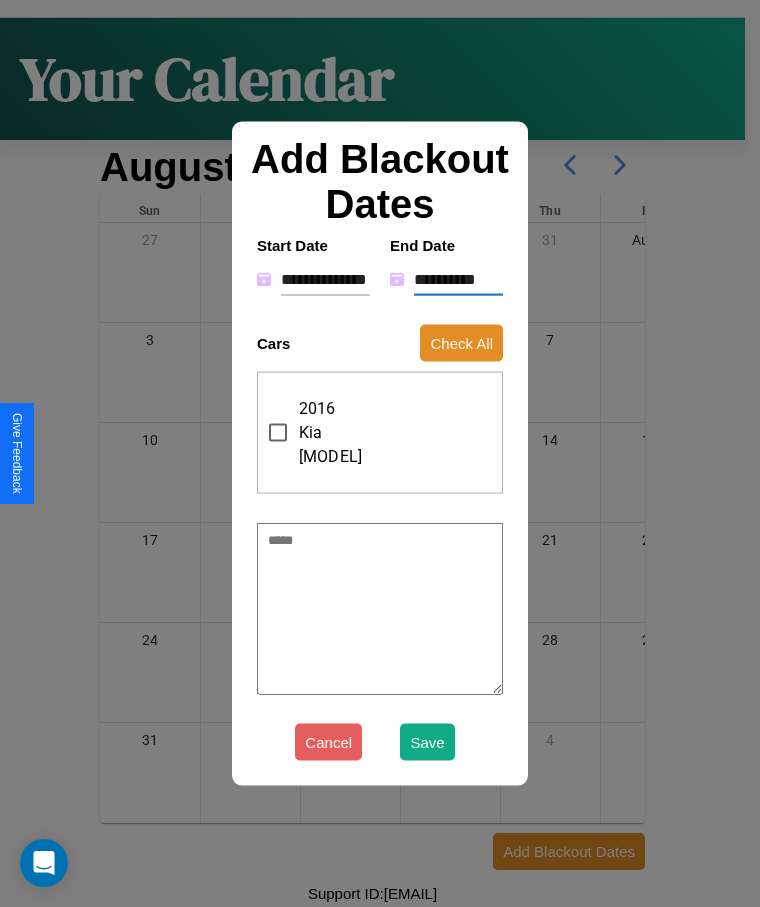 click on "**********" at bounding box center [458, 279] 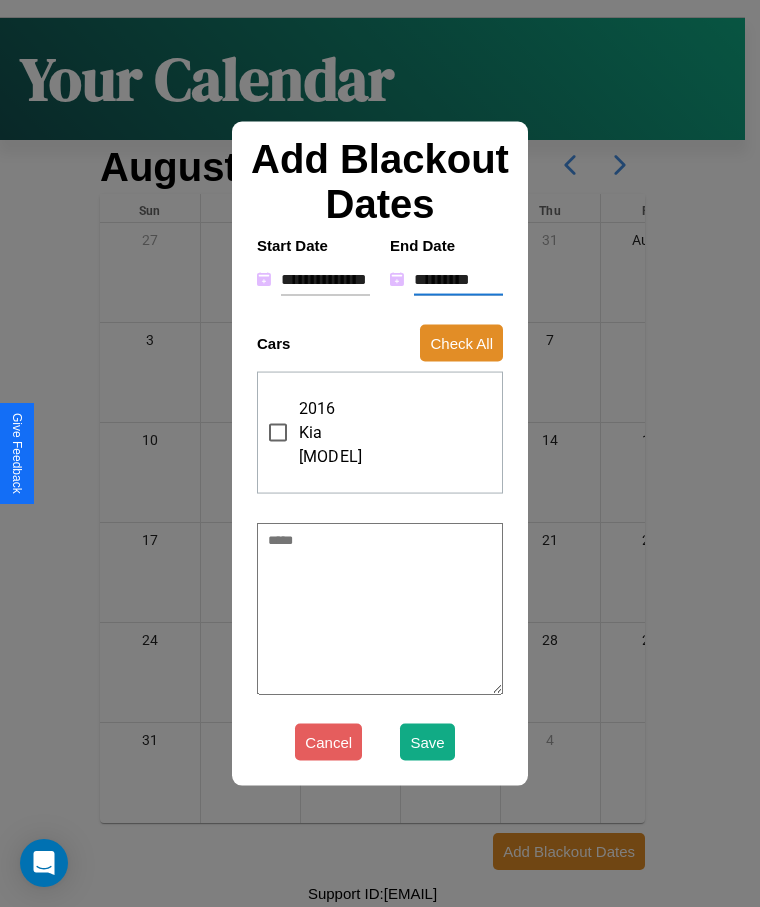 type on "*" 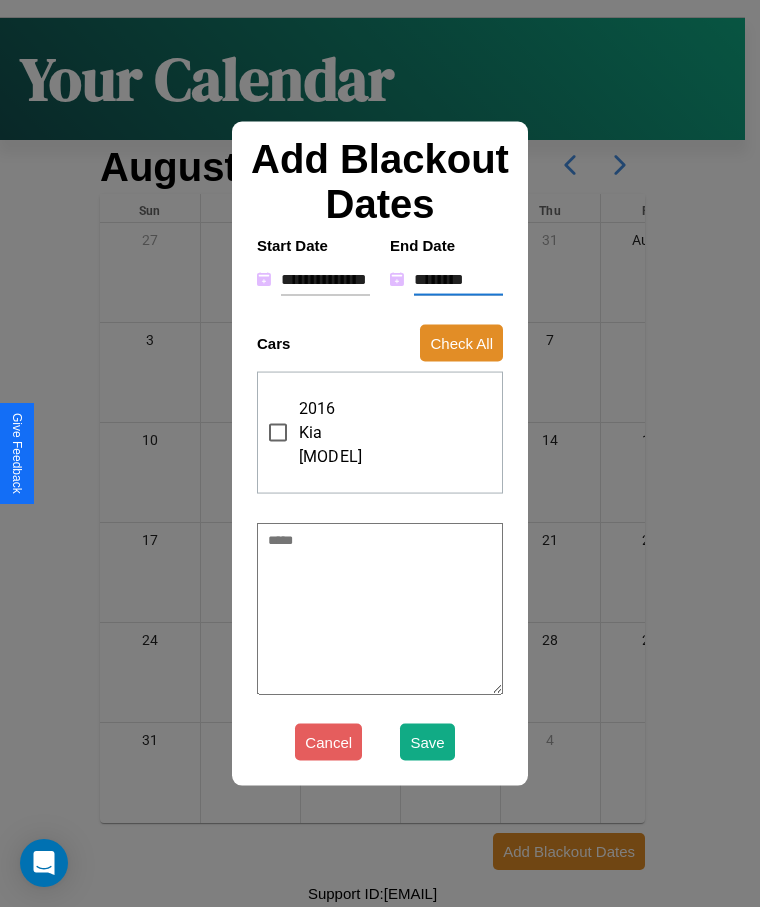 type on "*" 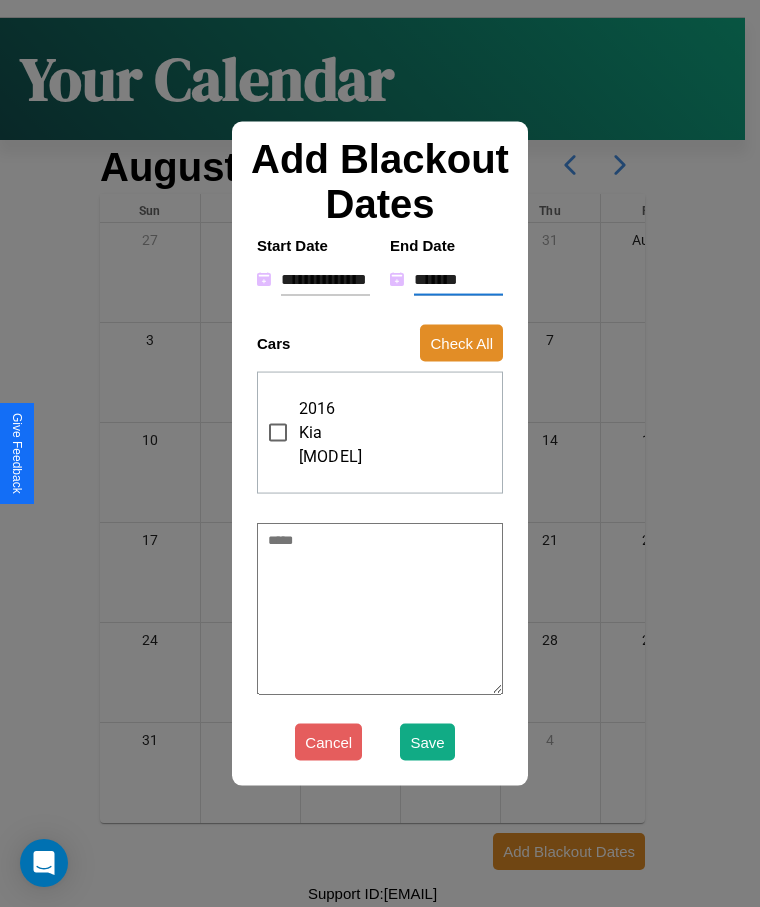 type on "*" 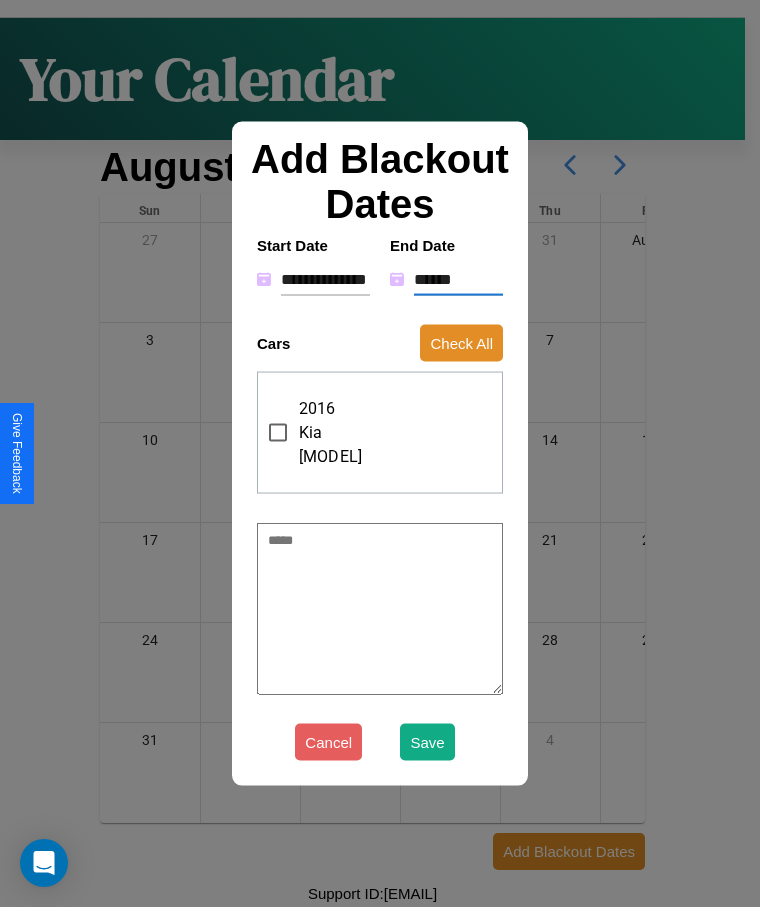 type on "*" 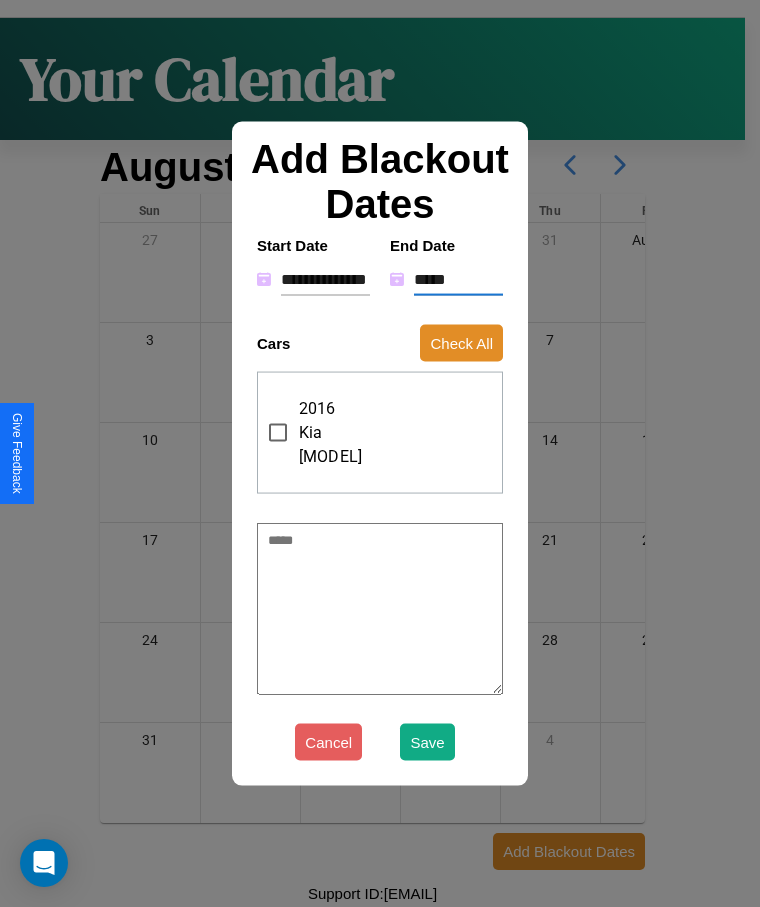 type on "*" 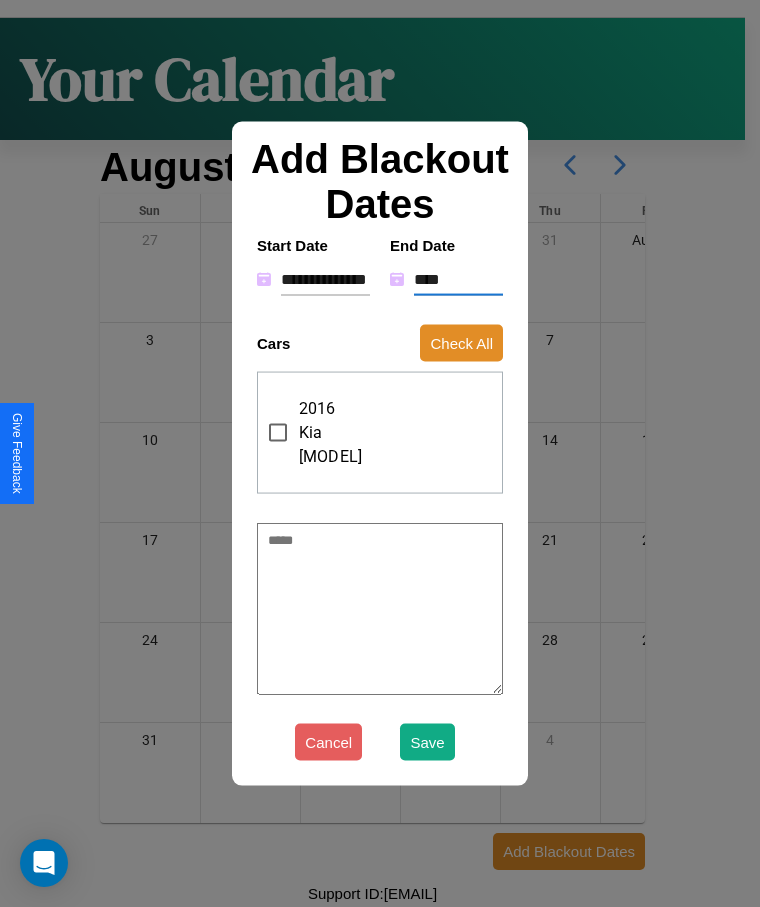 type on "*" 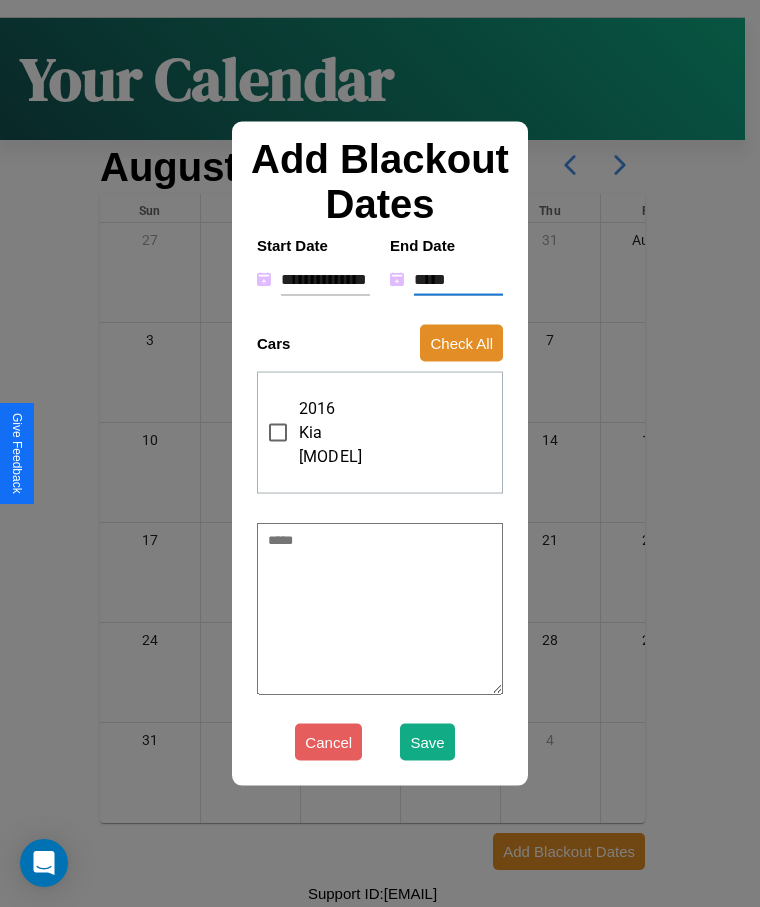 type on "*" 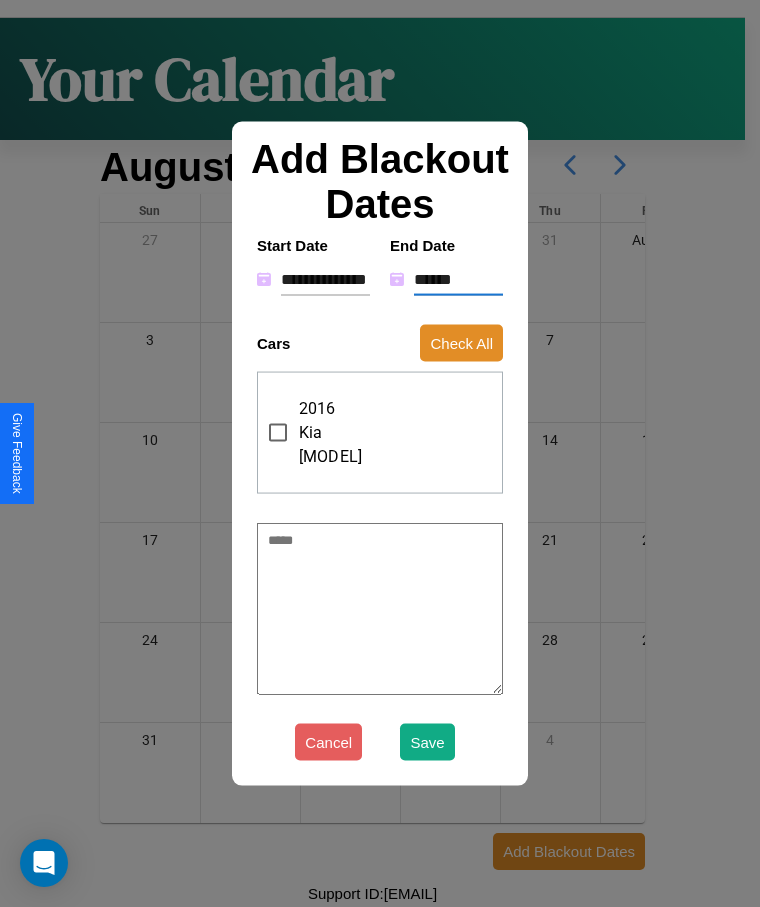 type on "*" 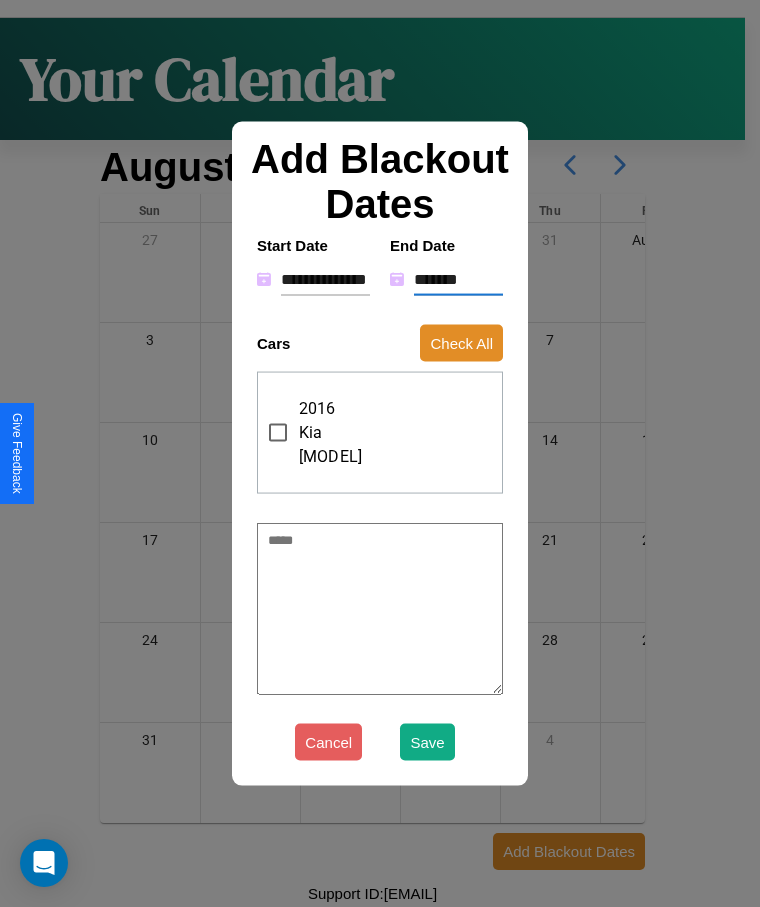 type on "*" 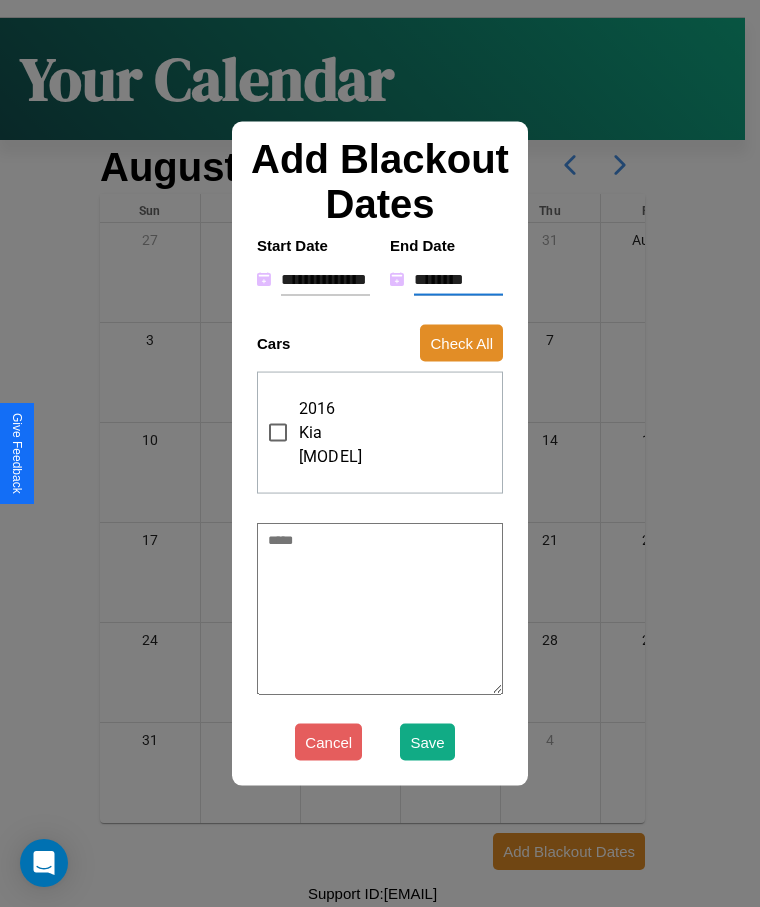 type on "*" 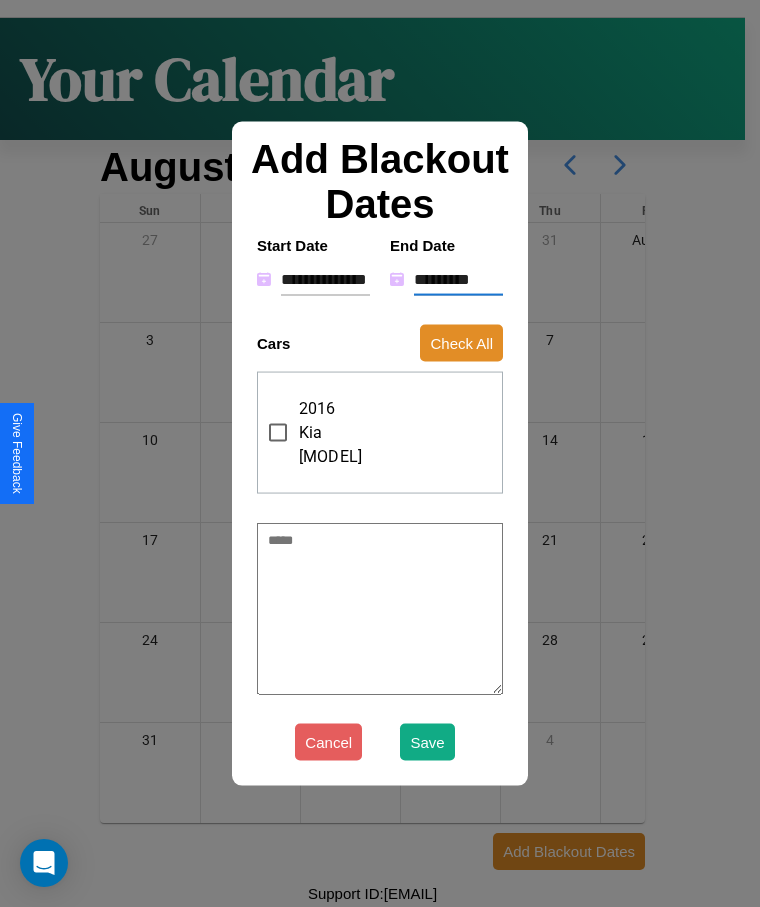 type on "*" 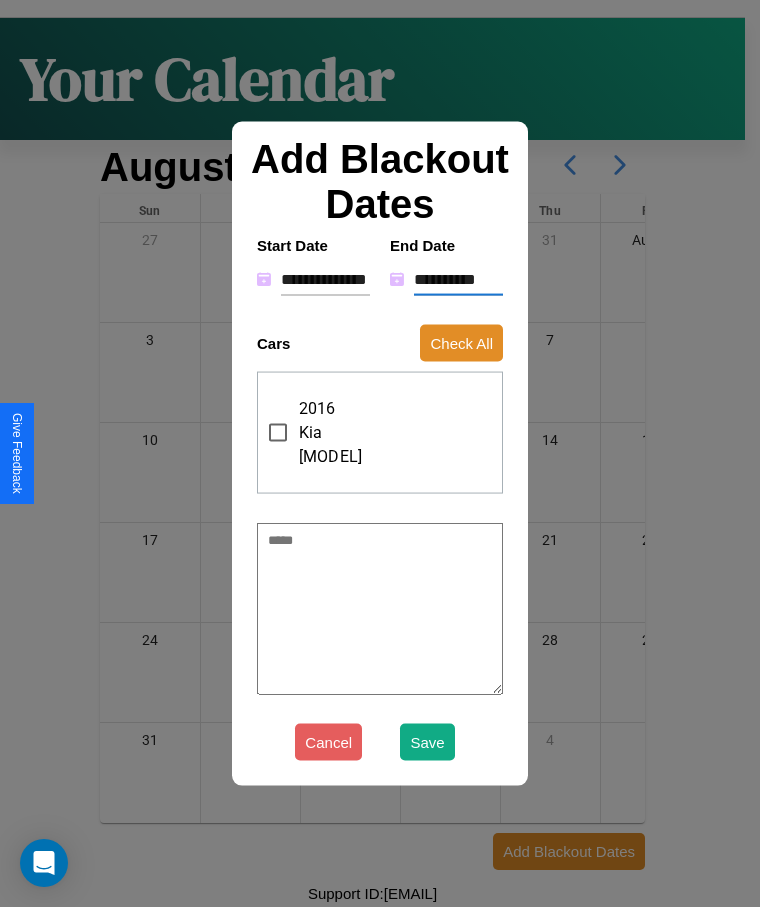 type on "*" 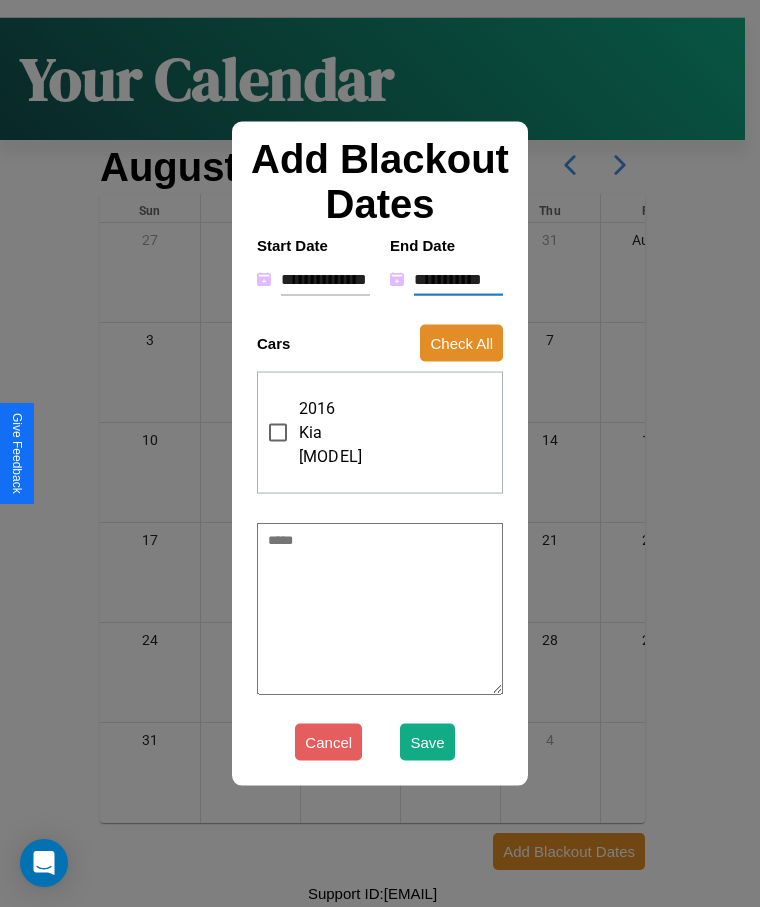 type on "*" 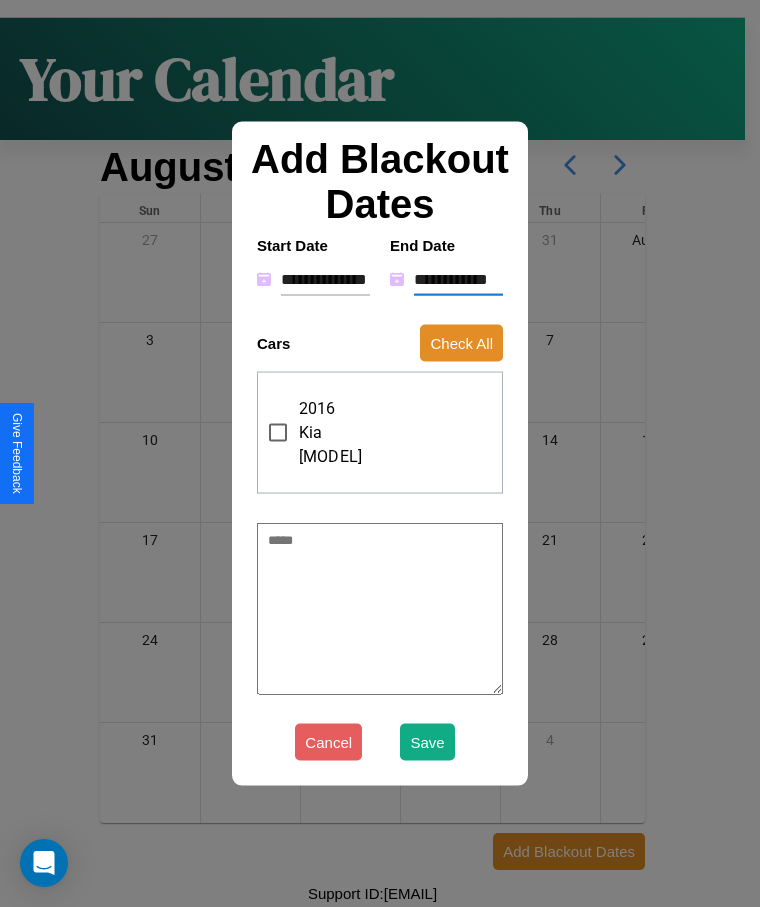 type on "*" 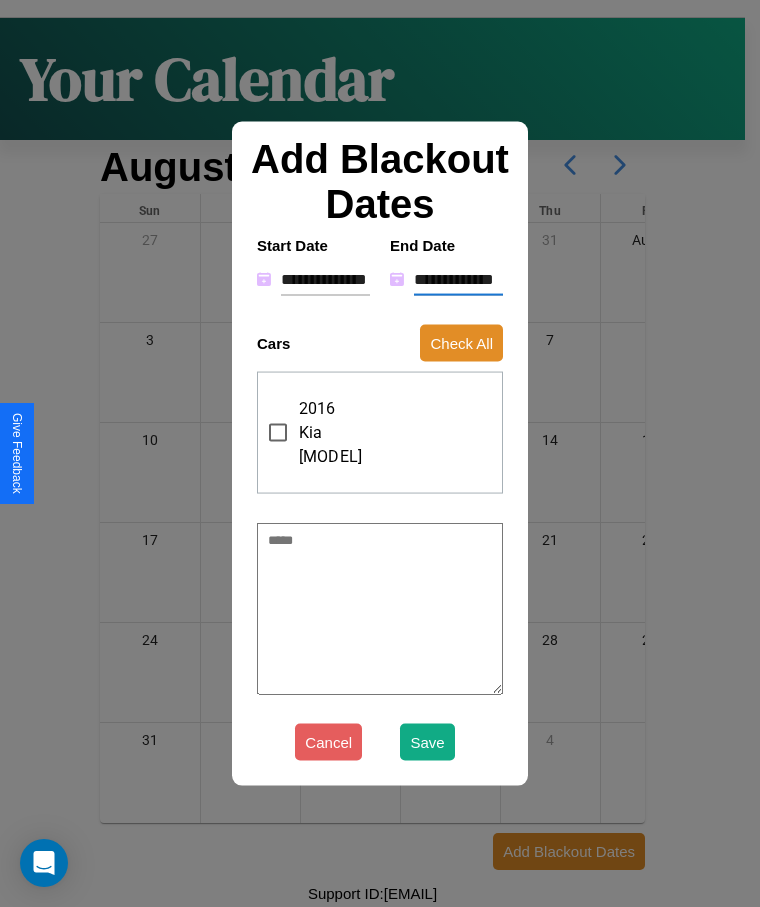type on "*" 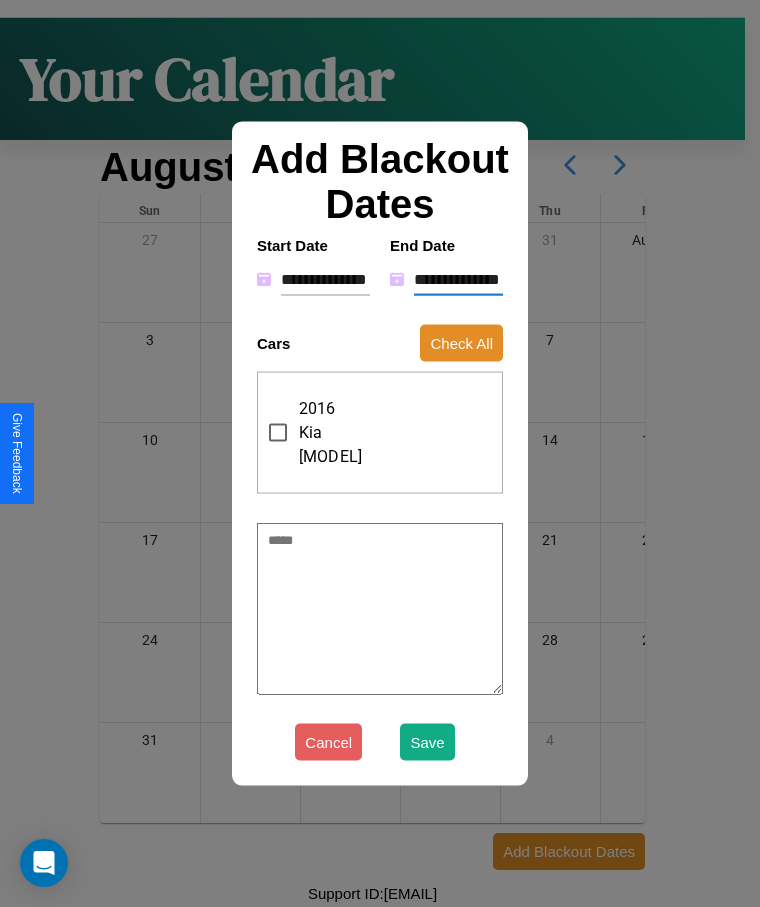 type on "*" 